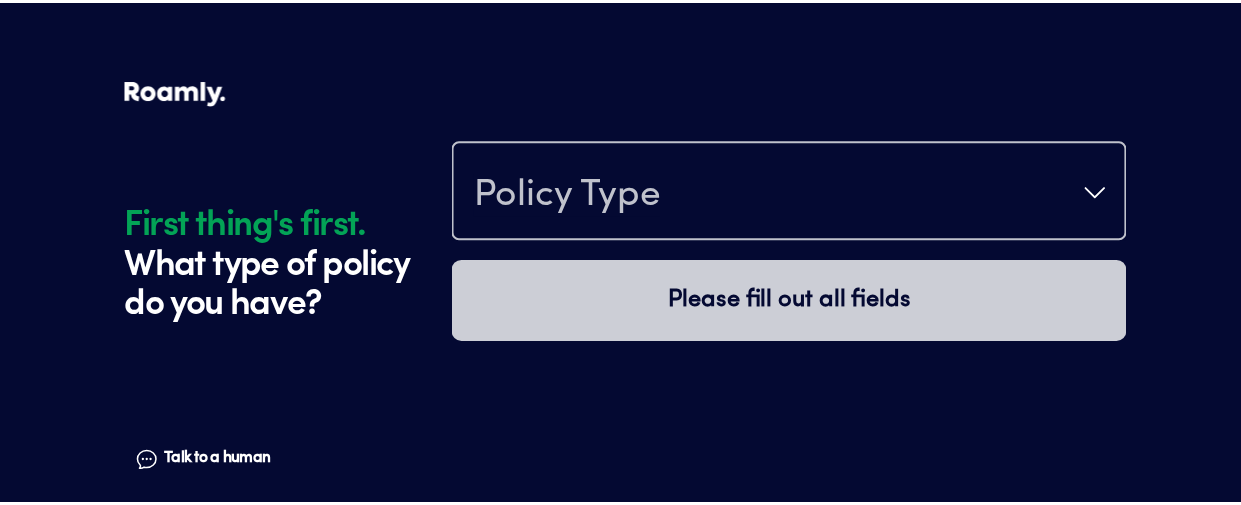 scroll, scrollTop: 0, scrollLeft: 0, axis: both 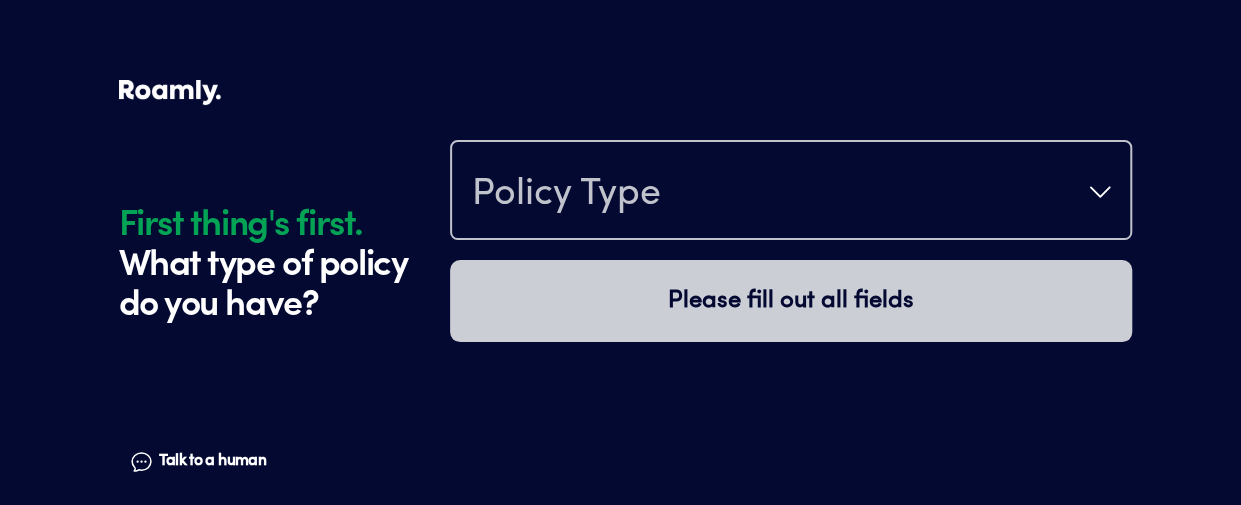 click on "Policy Type" at bounding box center [791, 192] 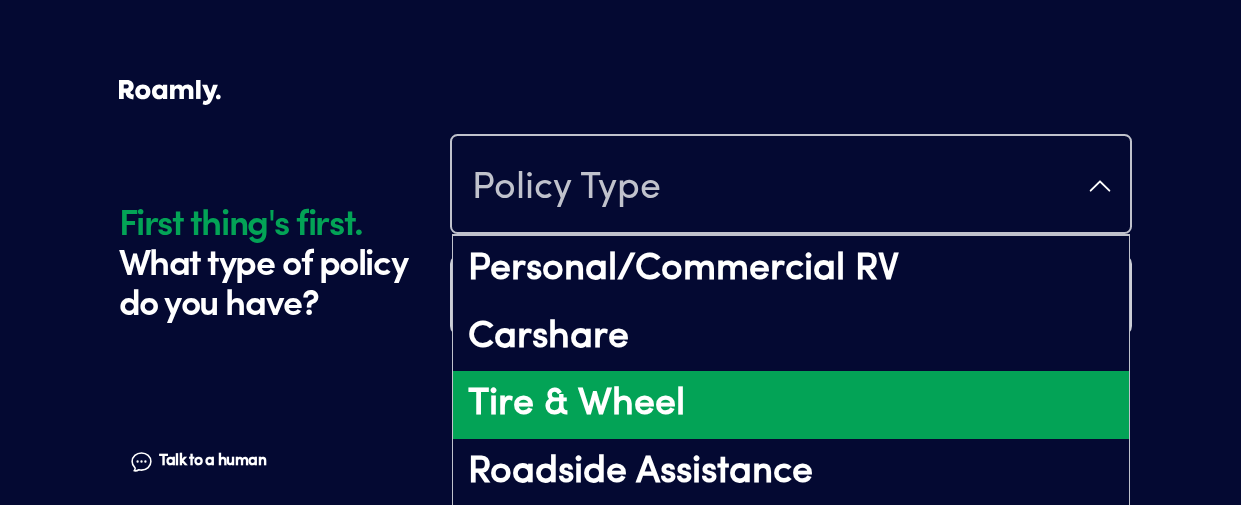 scroll, scrollTop: 18, scrollLeft: 0, axis: vertical 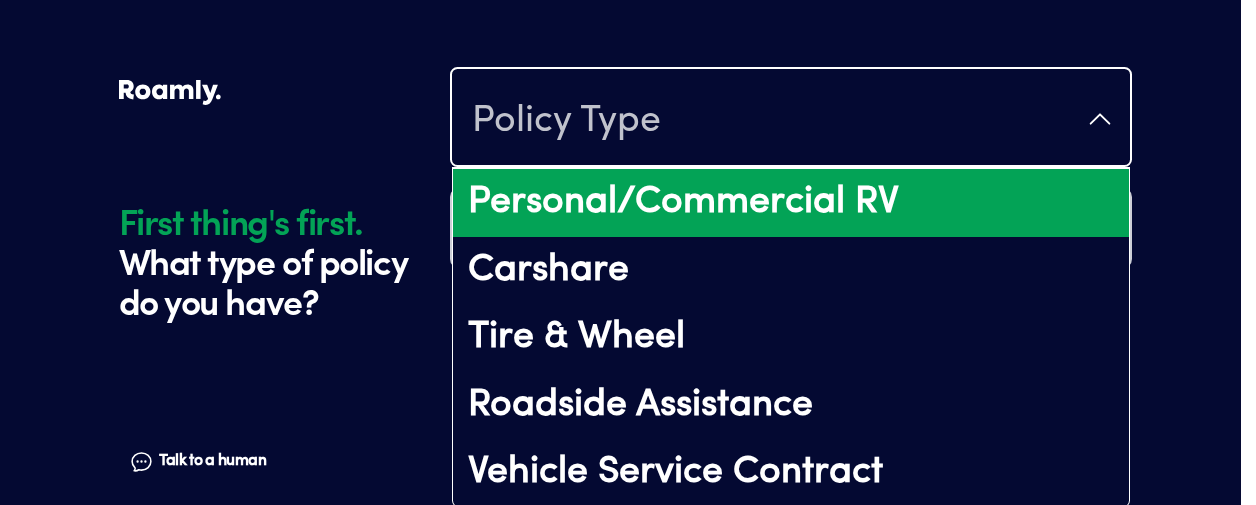 click on "Personal/Commercial RV" at bounding box center [791, 203] 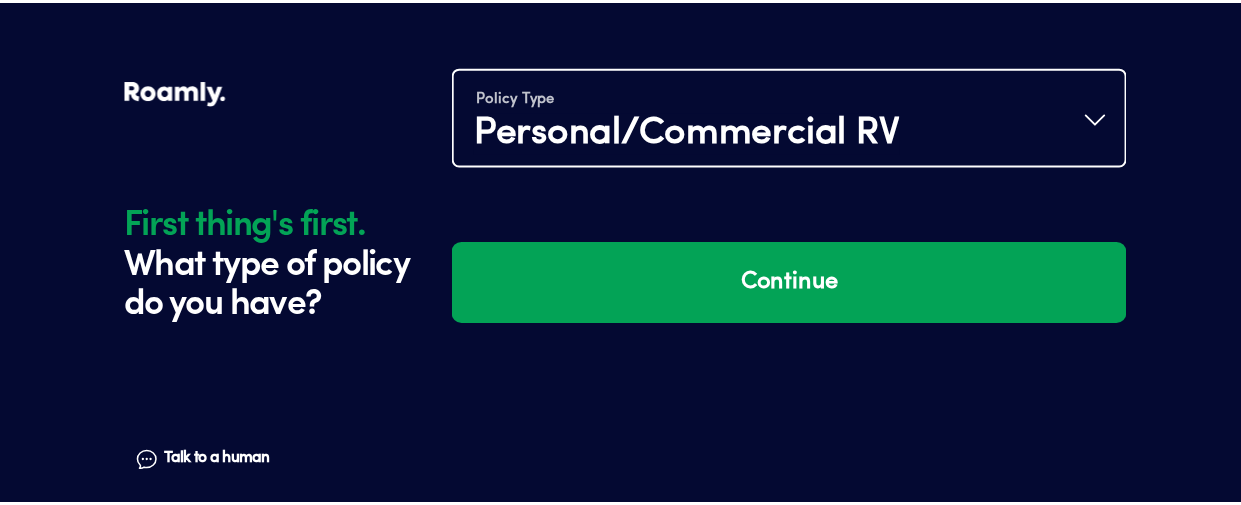 scroll, scrollTop: 0, scrollLeft: 0, axis: both 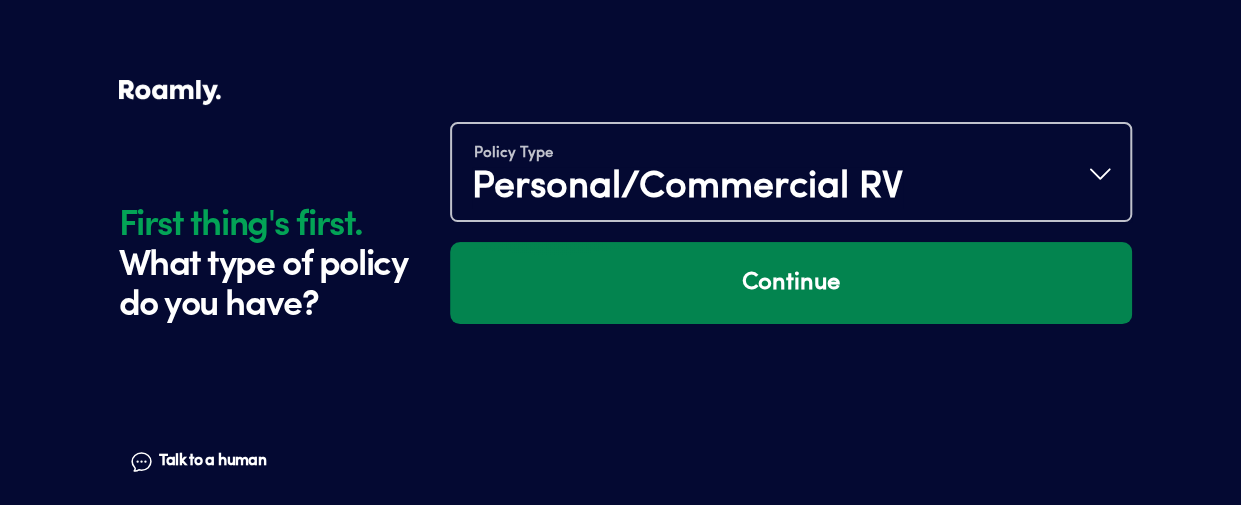 click on "Continue" at bounding box center [791, 283] 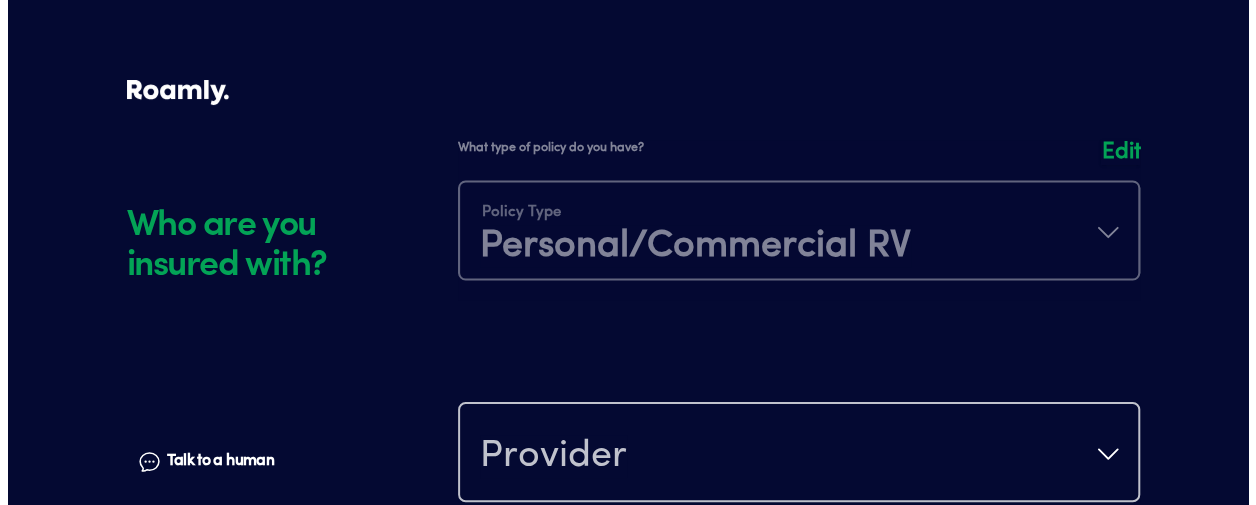scroll, scrollTop: 280, scrollLeft: 0, axis: vertical 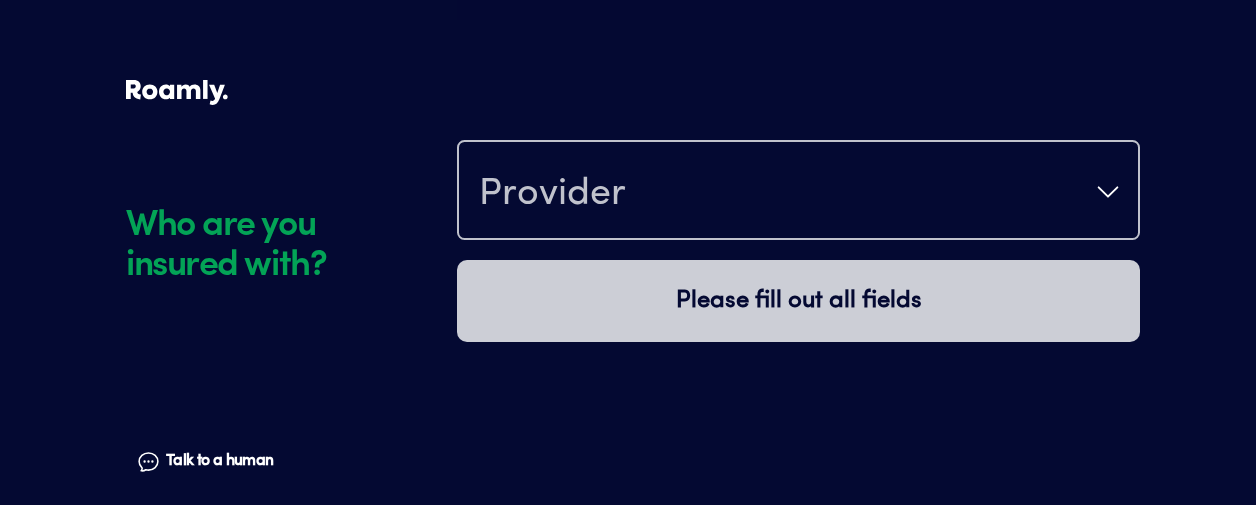 click on "Provider" at bounding box center [798, 192] 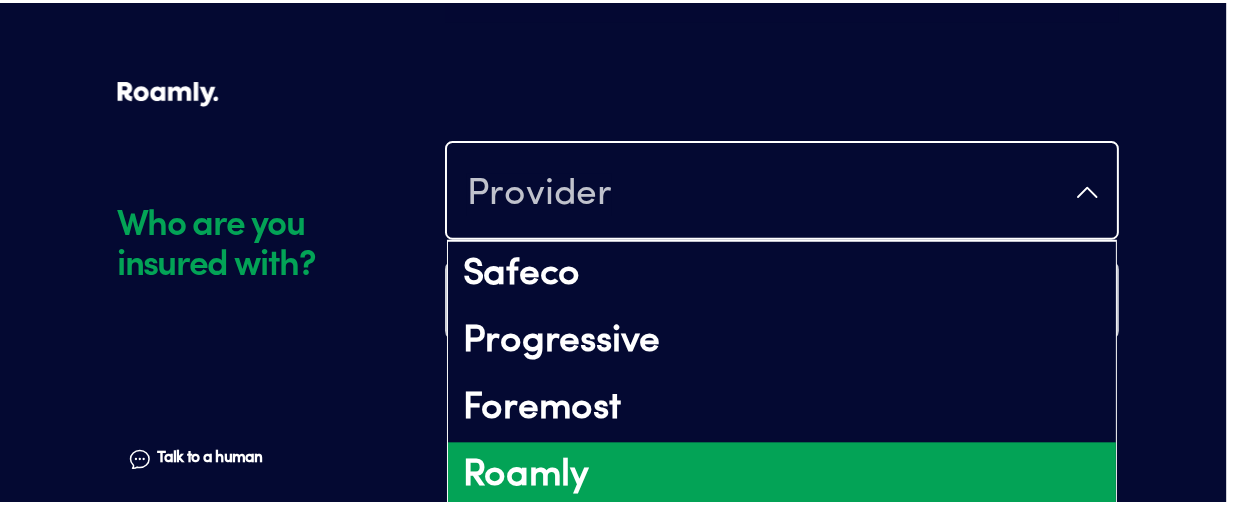 scroll, scrollTop: 286, scrollLeft: 0, axis: vertical 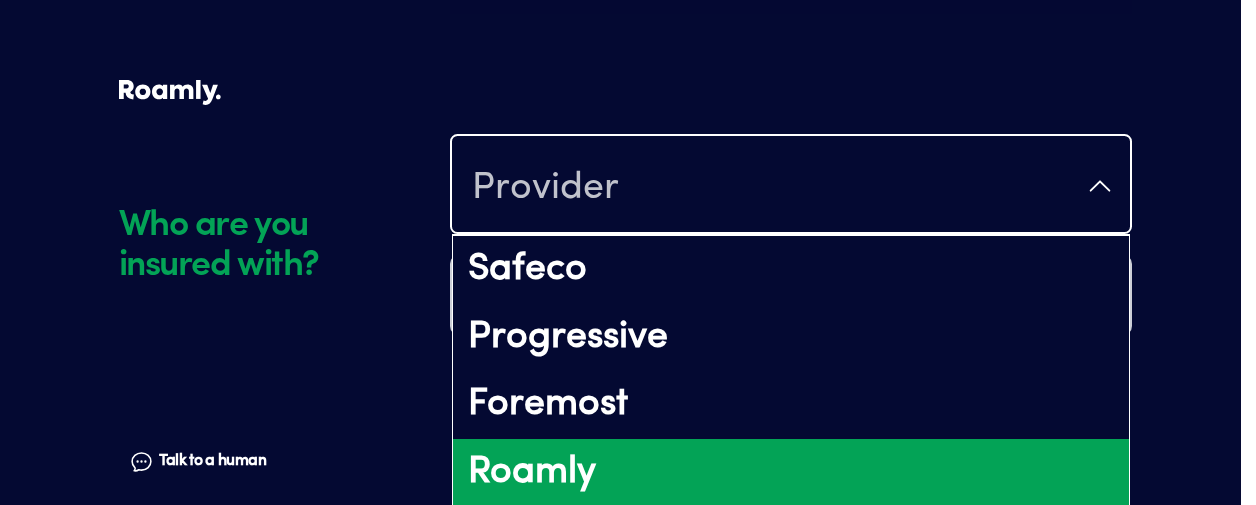 click on "Roamly" at bounding box center [791, 473] 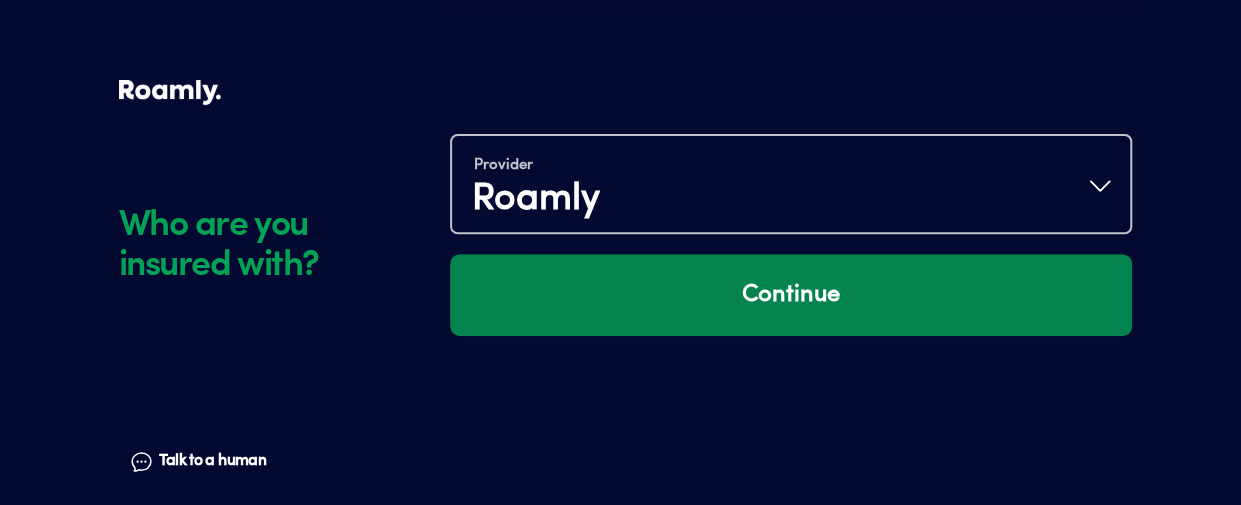click on "Continue" at bounding box center (791, 295) 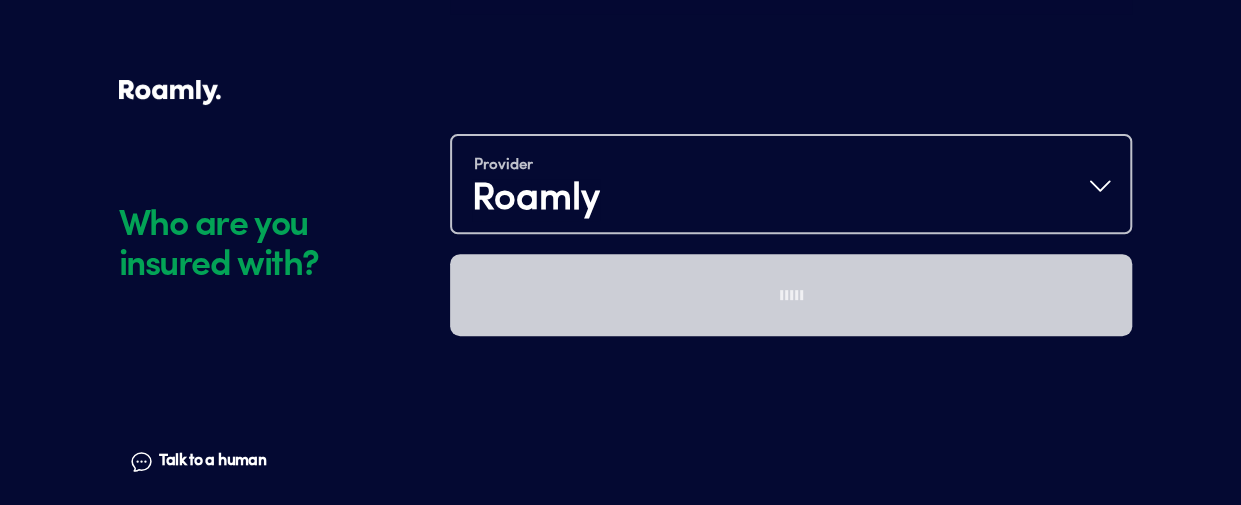 scroll, scrollTop: 560, scrollLeft: 0, axis: vertical 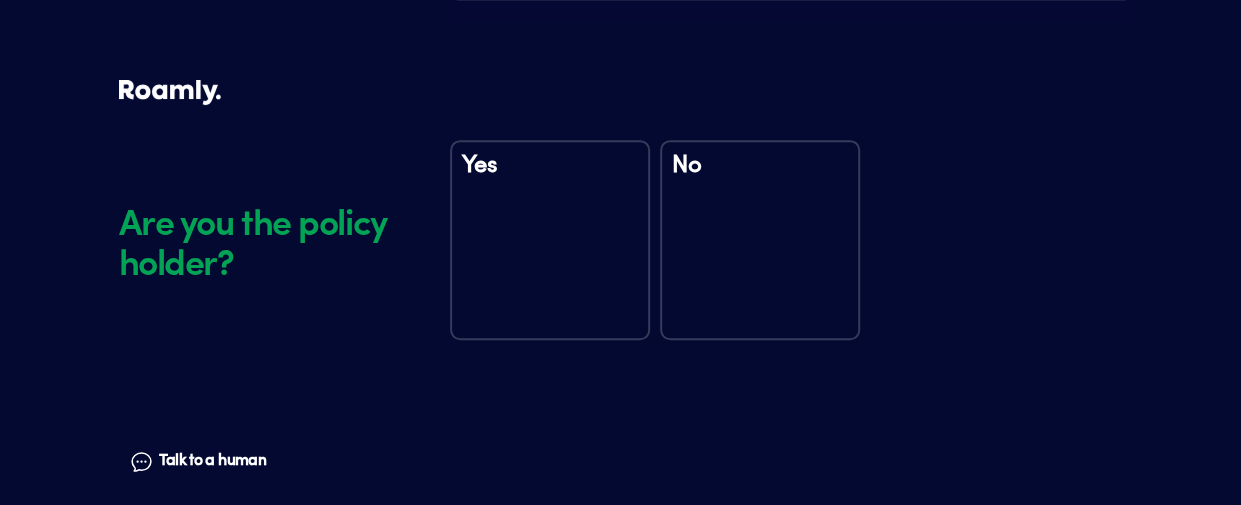 click on "No" at bounding box center (760, 240) 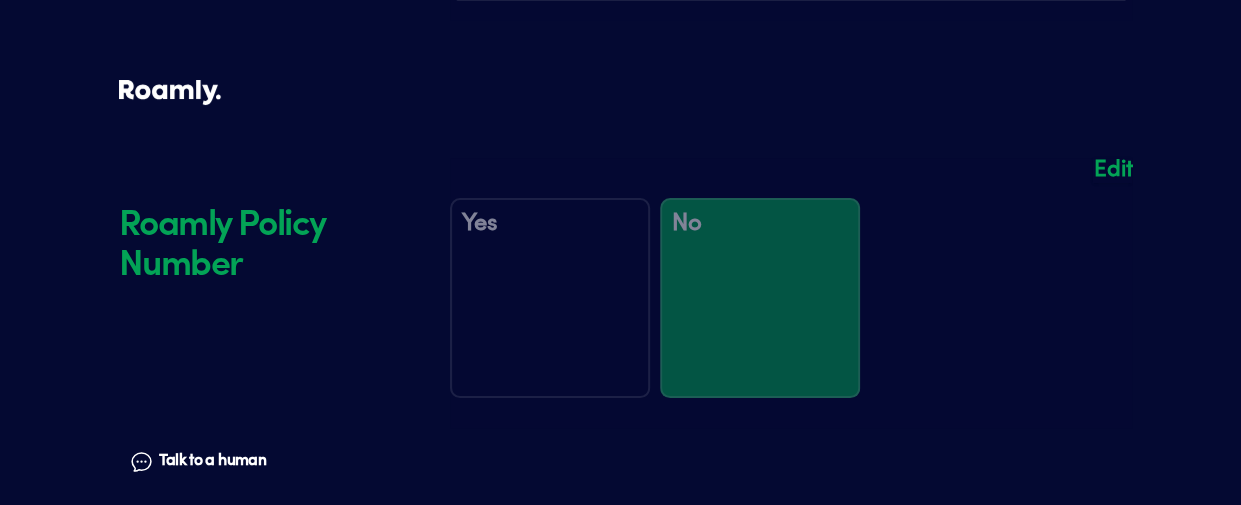 scroll, scrollTop: 950, scrollLeft: 0, axis: vertical 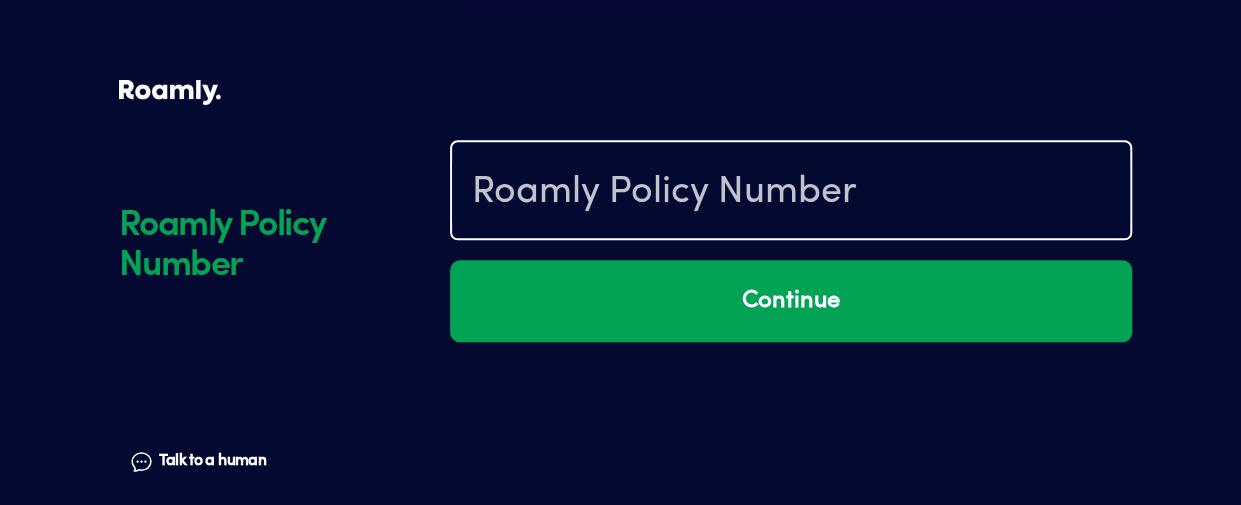 click at bounding box center (791, 192) 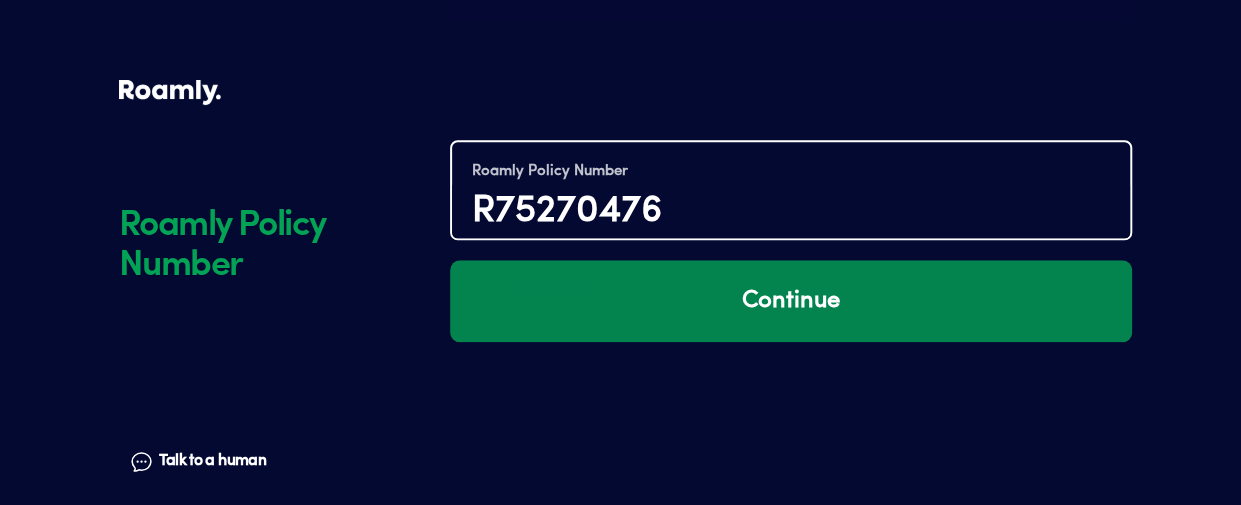 type on "R75270476" 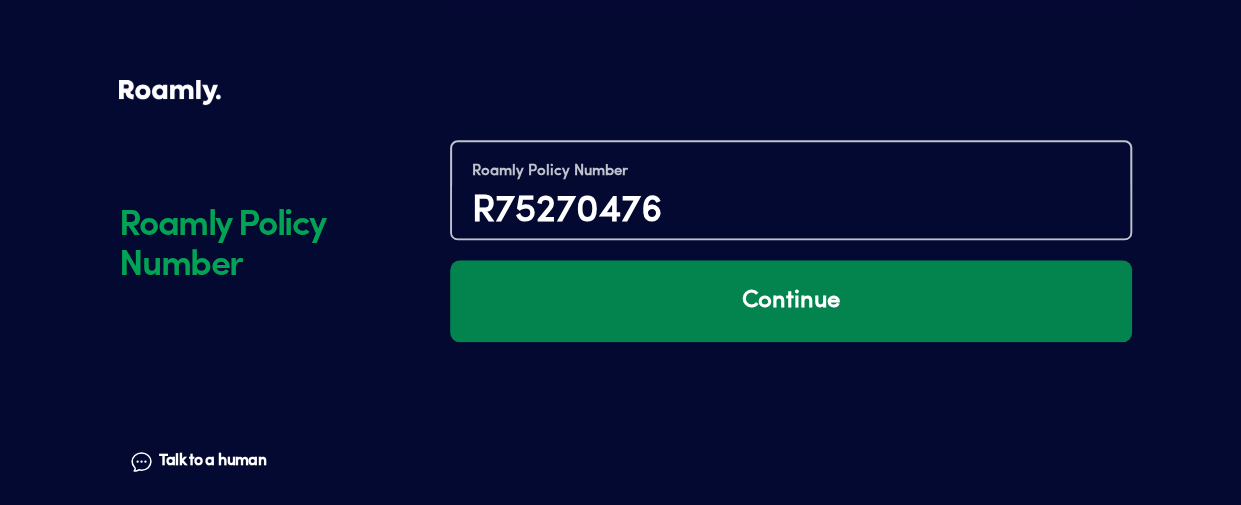 click on "Continue" at bounding box center (791, 301) 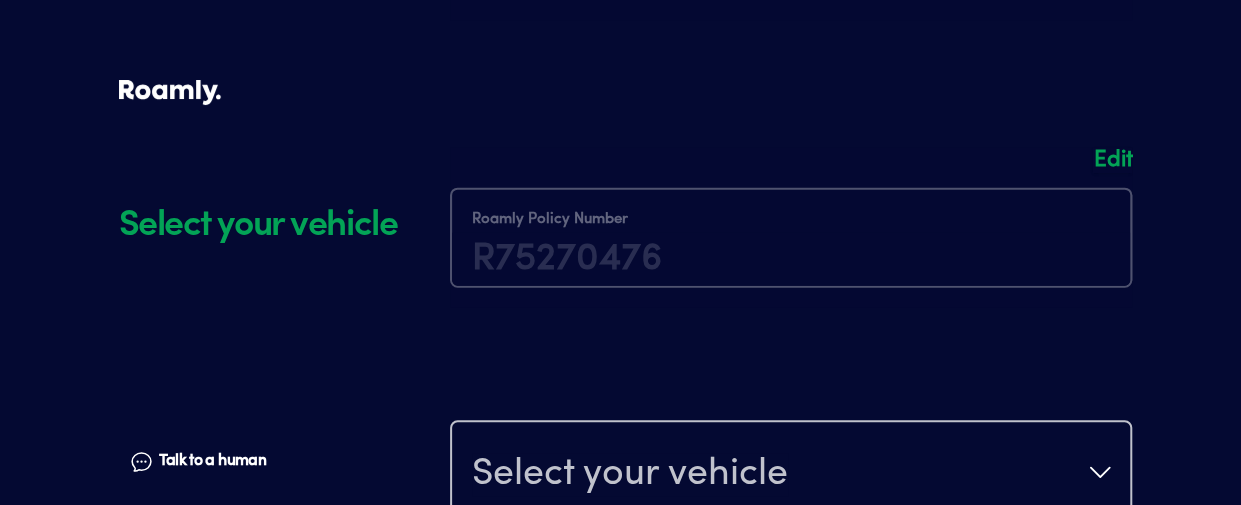 scroll, scrollTop: 1230, scrollLeft: 0, axis: vertical 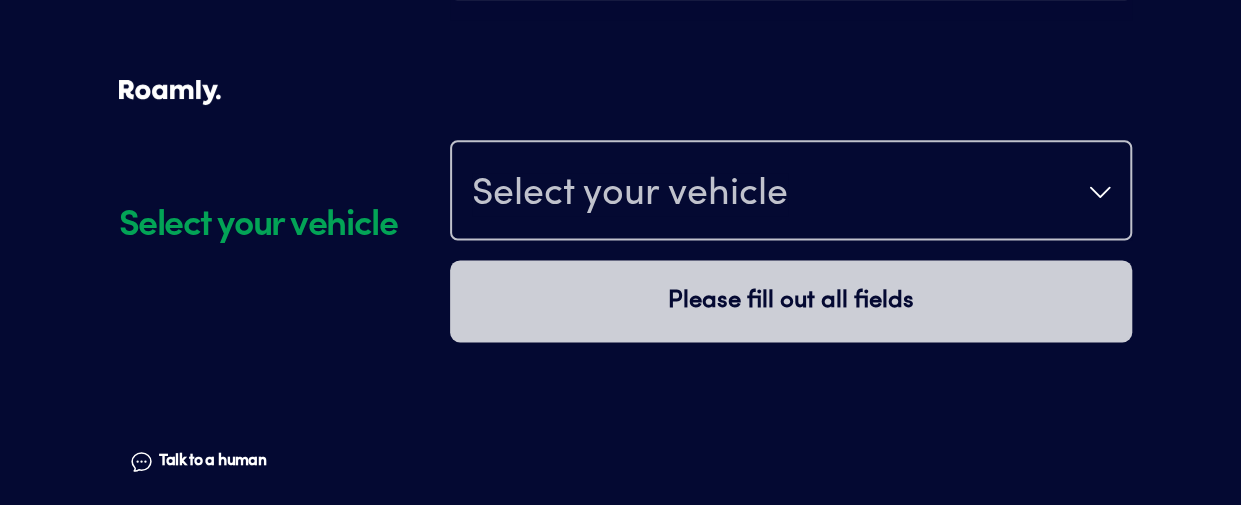 click on "Select your vehicle" at bounding box center [630, 194] 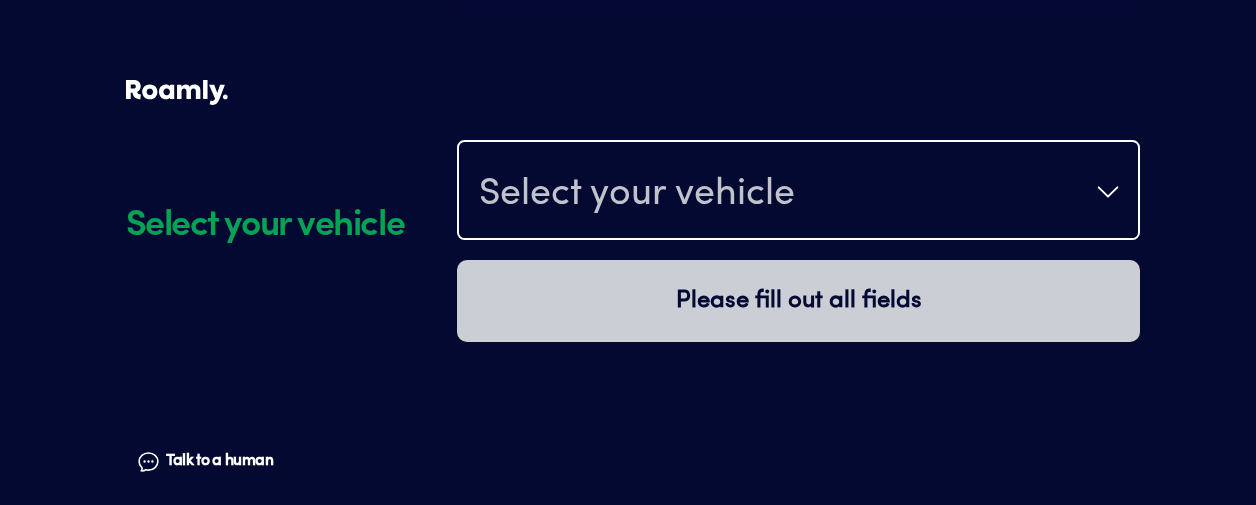 click on "Select your vehicle" at bounding box center [798, 192] 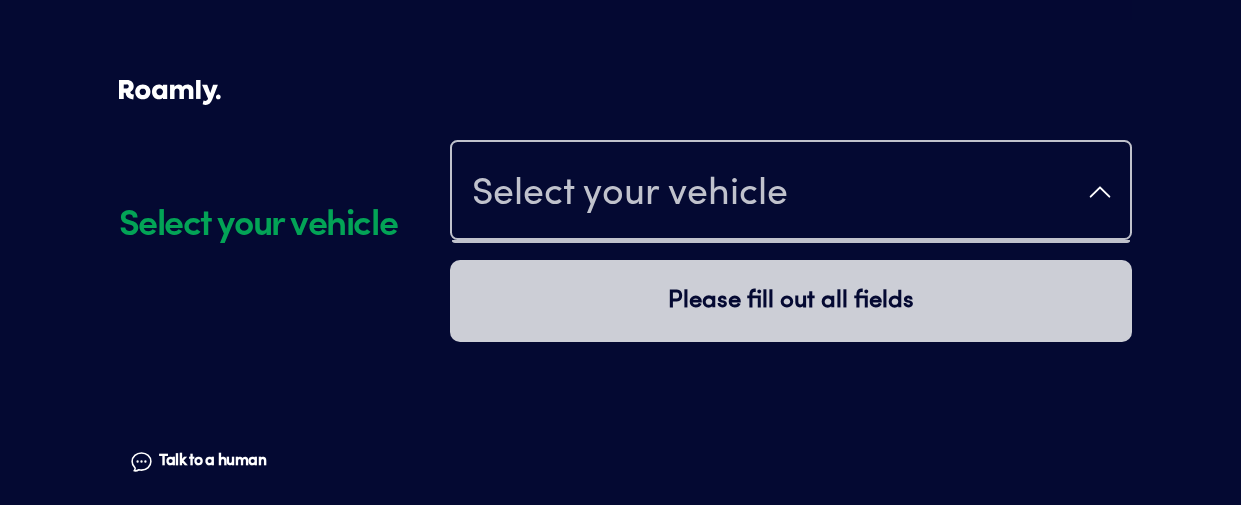 click on "Select your vehicle" at bounding box center (791, 192) 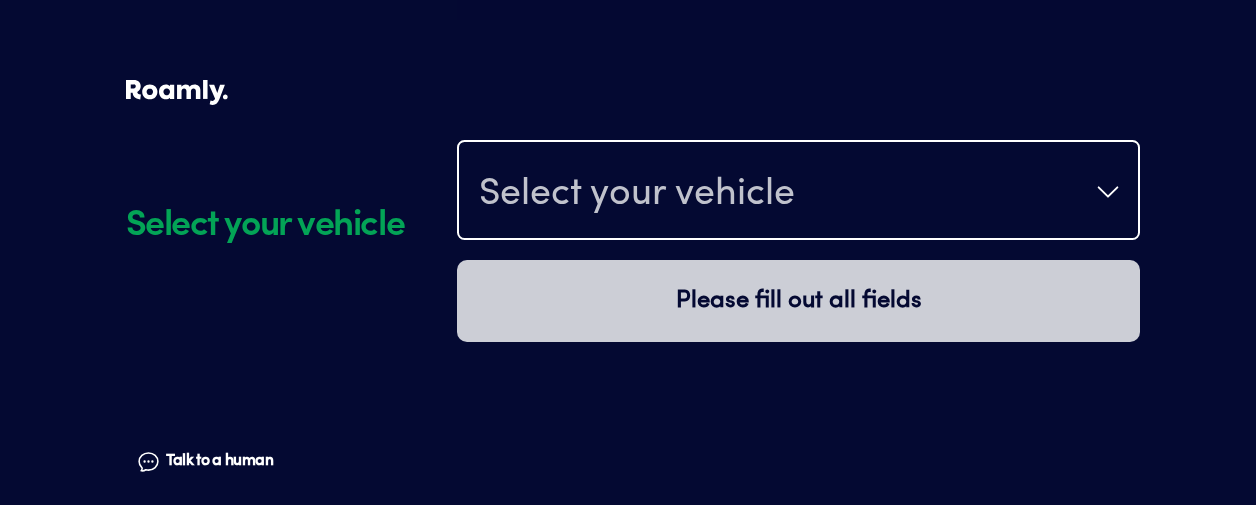 click on "Select your vehicle" at bounding box center [798, 192] 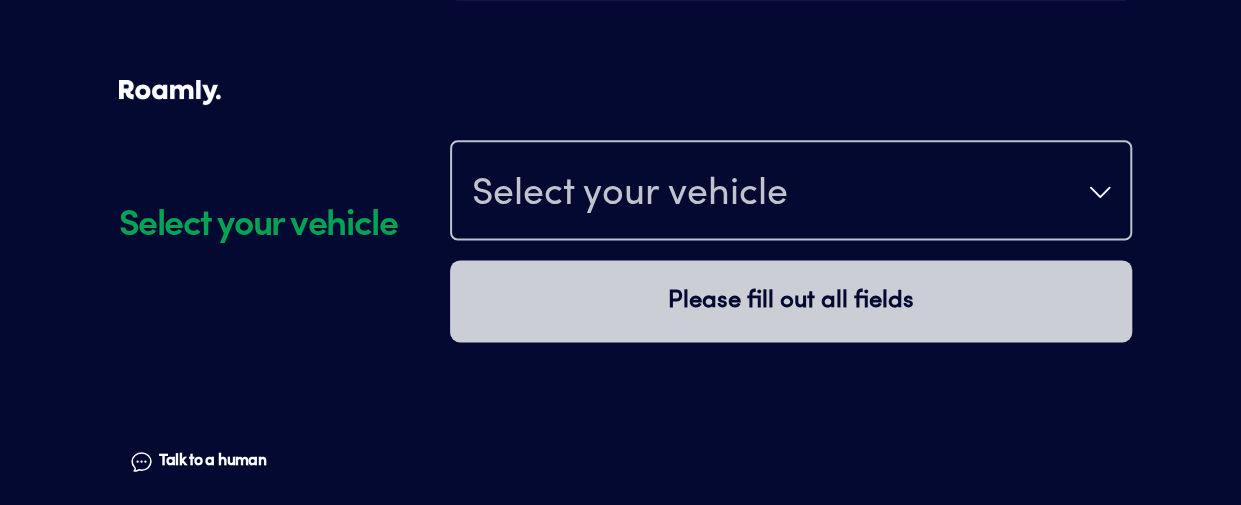 click on "Select your vehicle" at bounding box center (791, 192) 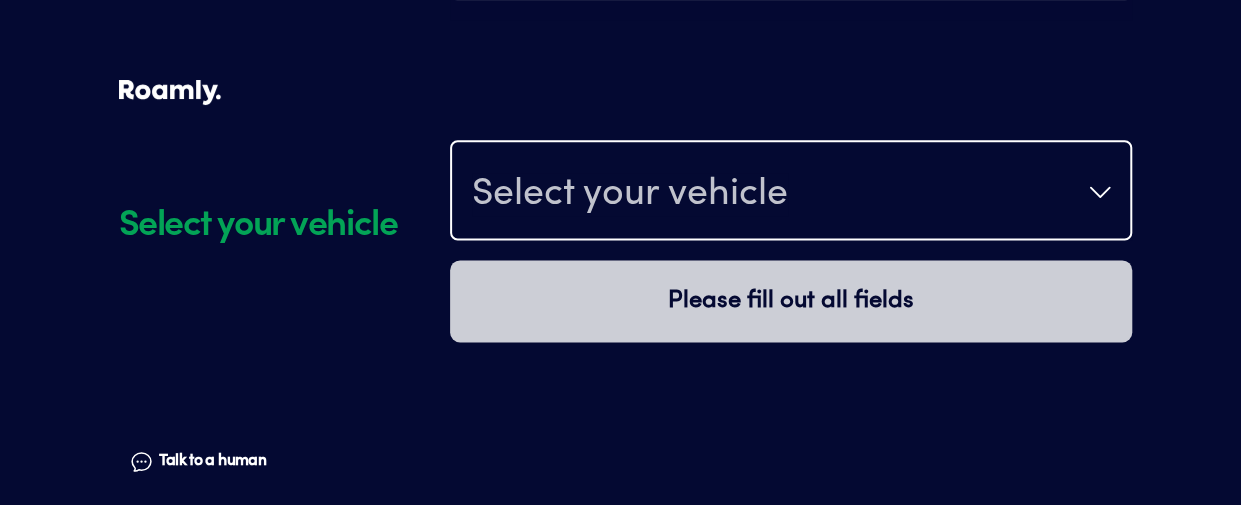click on "Select your vehicle" at bounding box center [630, 194] 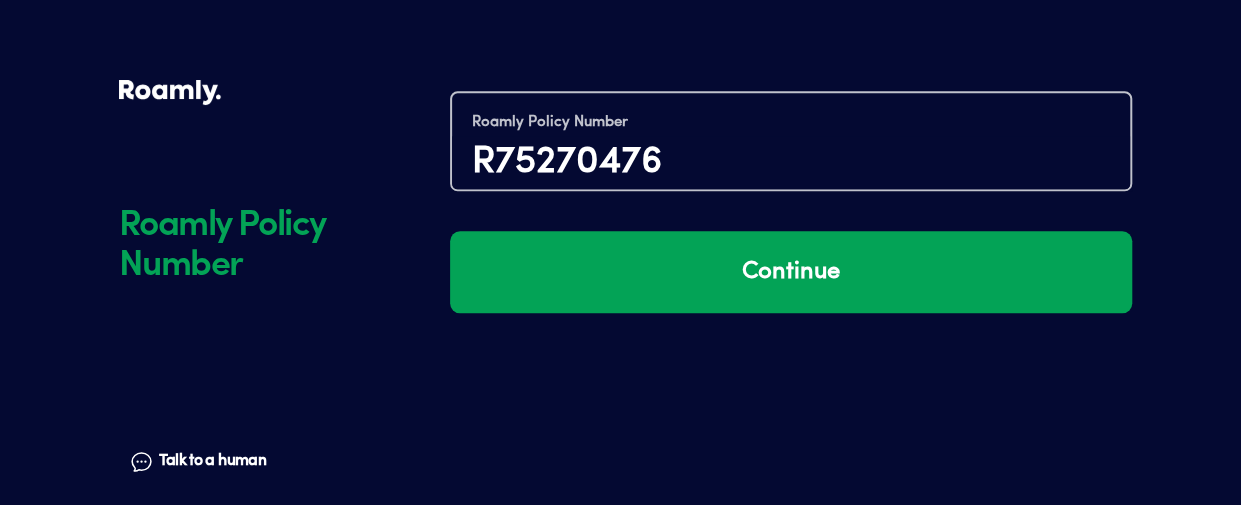 scroll, scrollTop: 950, scrollLeft: 0, axis: vertical 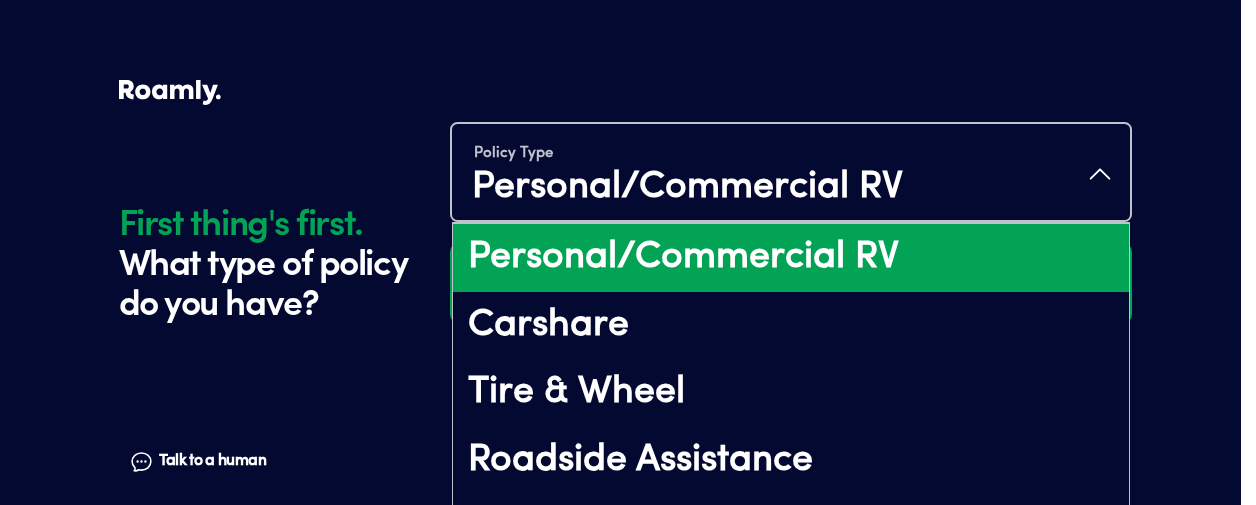 click on "Personal/Commercial RV" at bounding box center (687, 188) 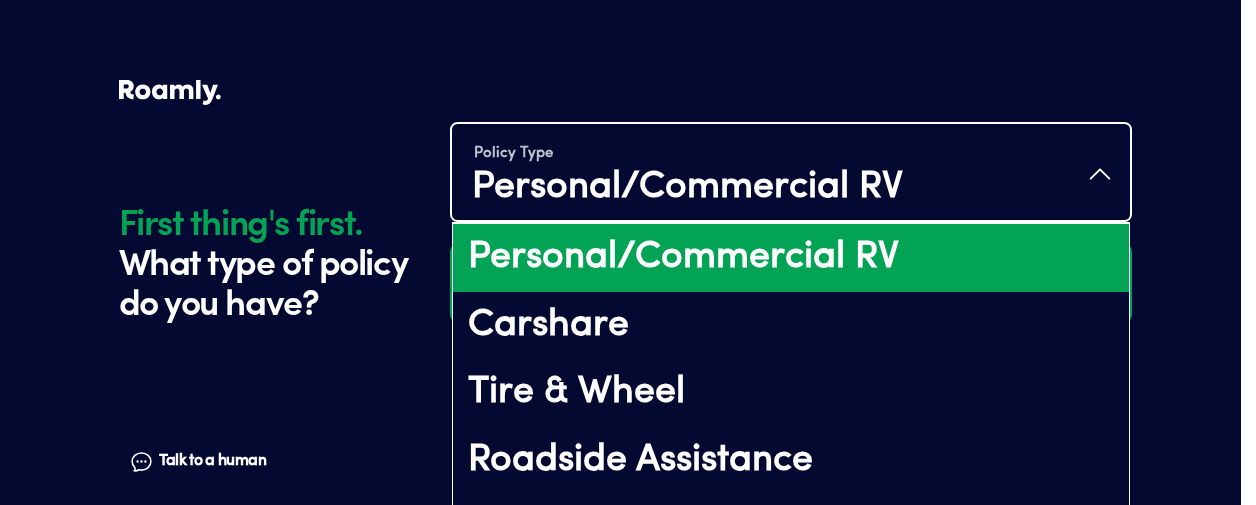click on "Personal/Commercial RV" at bounding box center (791, 258) 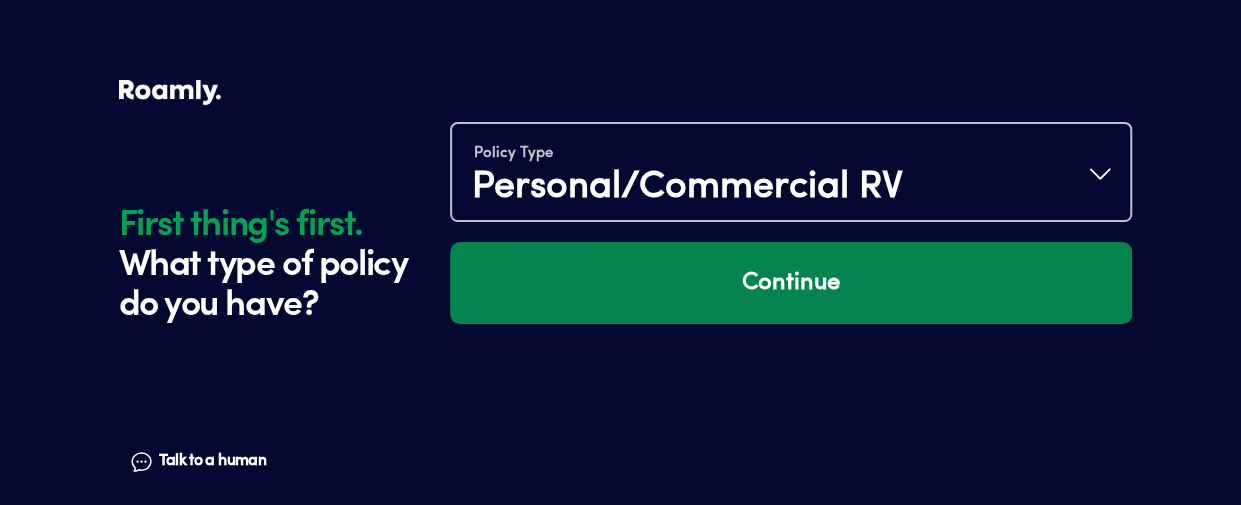 click on "Continue" at bounding box center (791, 283) 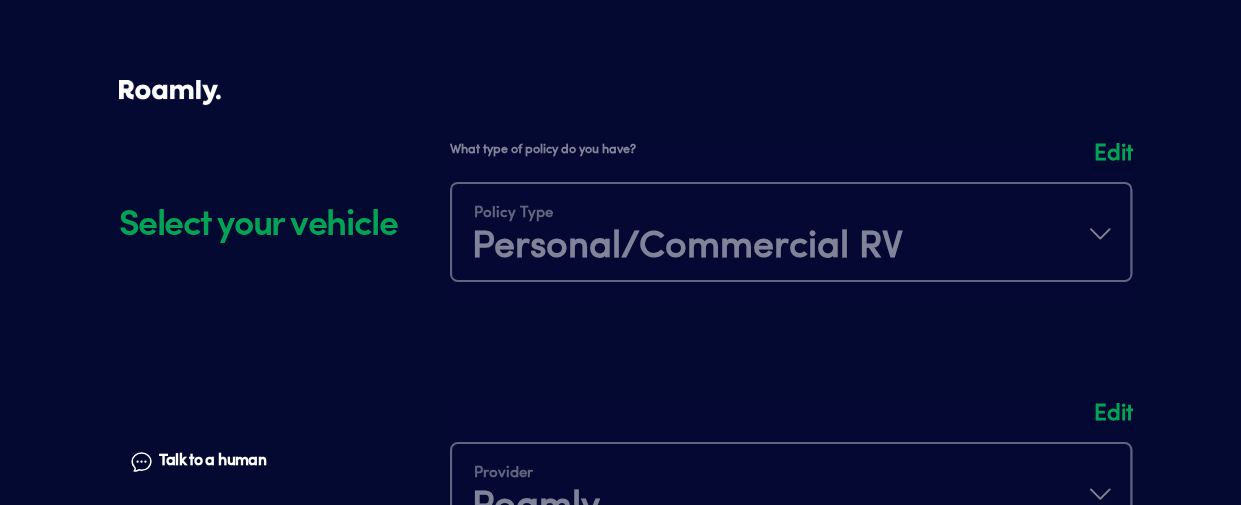 scroll, scrollTop: 1230, scrollLeft: 0, axis: vertical 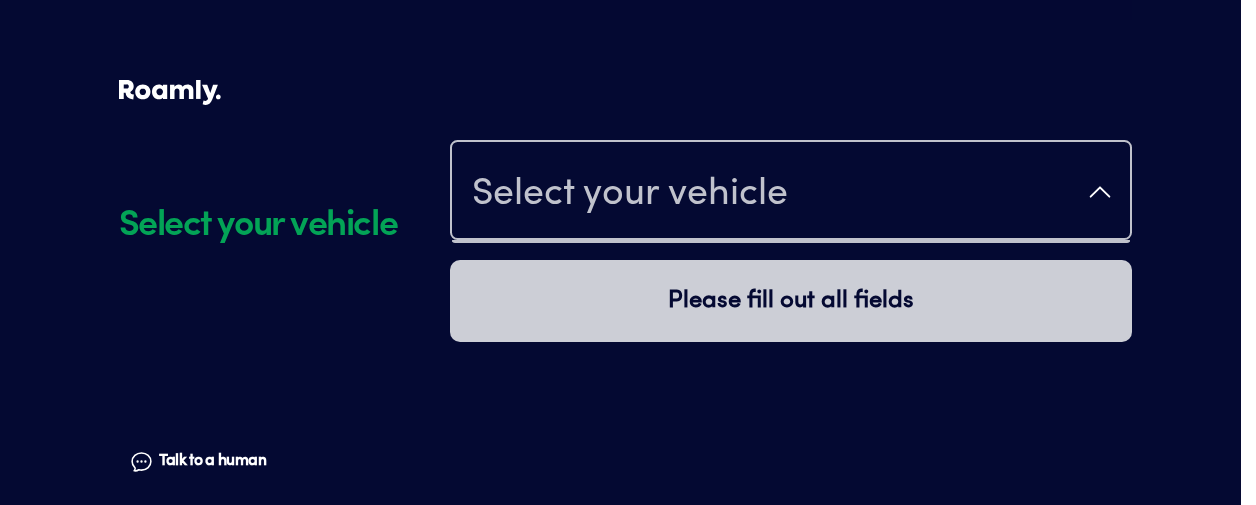 click on "Select your vehicle" at bounding box center [630, 194] 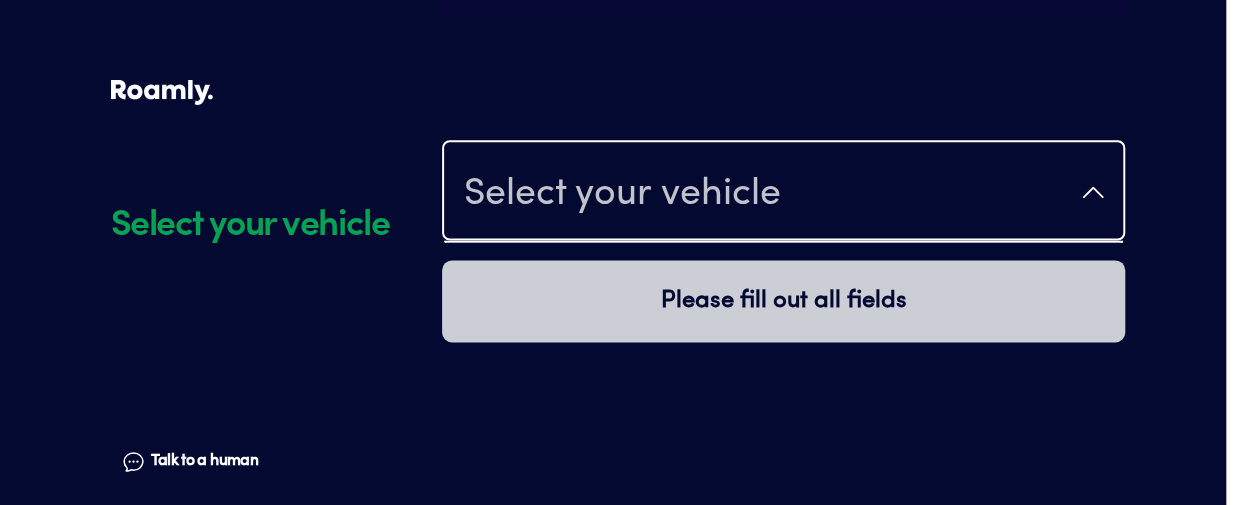 click on "Select your vehicle" at bounding box center [783, 192] 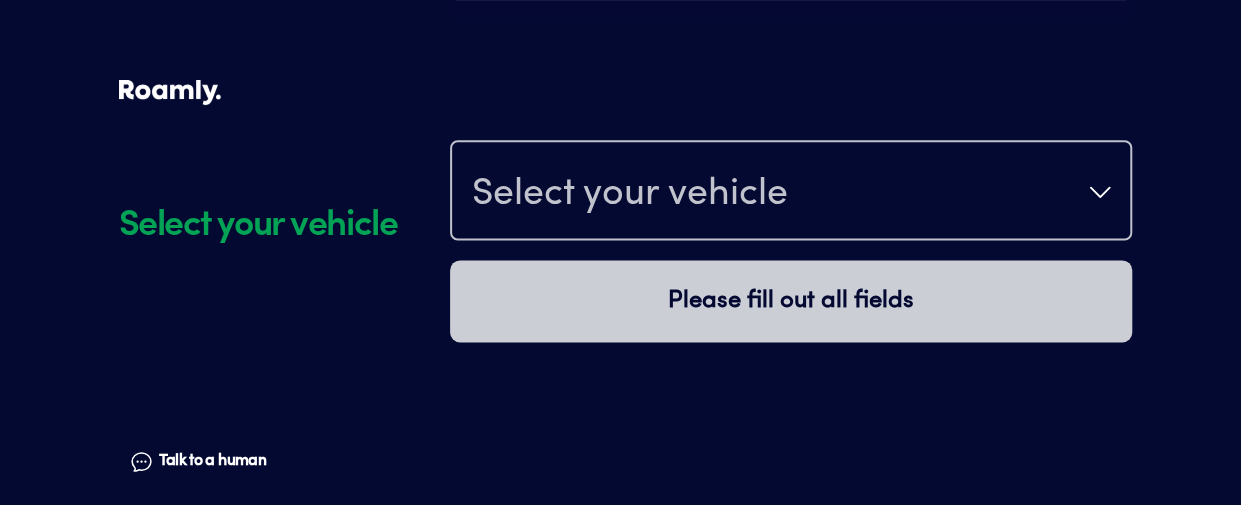 click on "Select your vehicle" at bounding box center [791, 192] 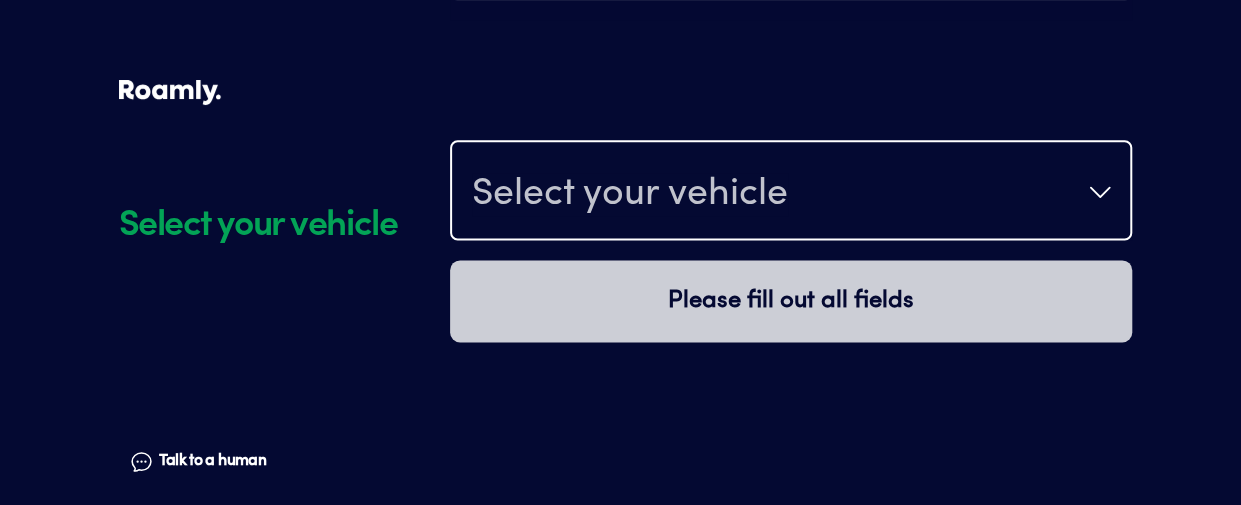 click on "Select your vehicle" at bounding box center [791, 192] 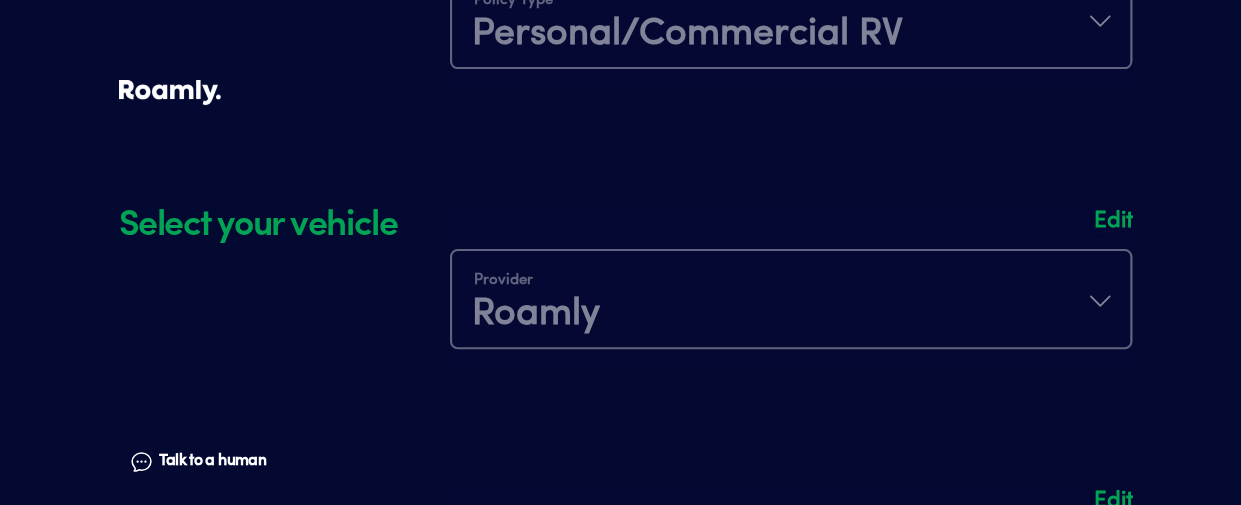 scroll, scrollTop: 224, scrollLeft: 0, axis: vertical 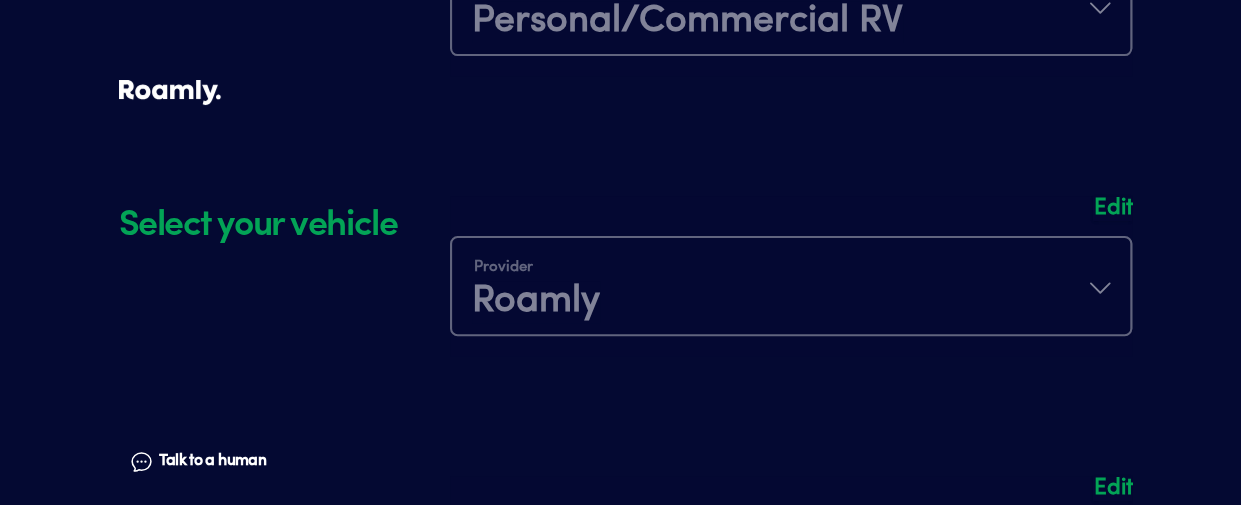 click on "Edit" at bounding box center [1112, 208] 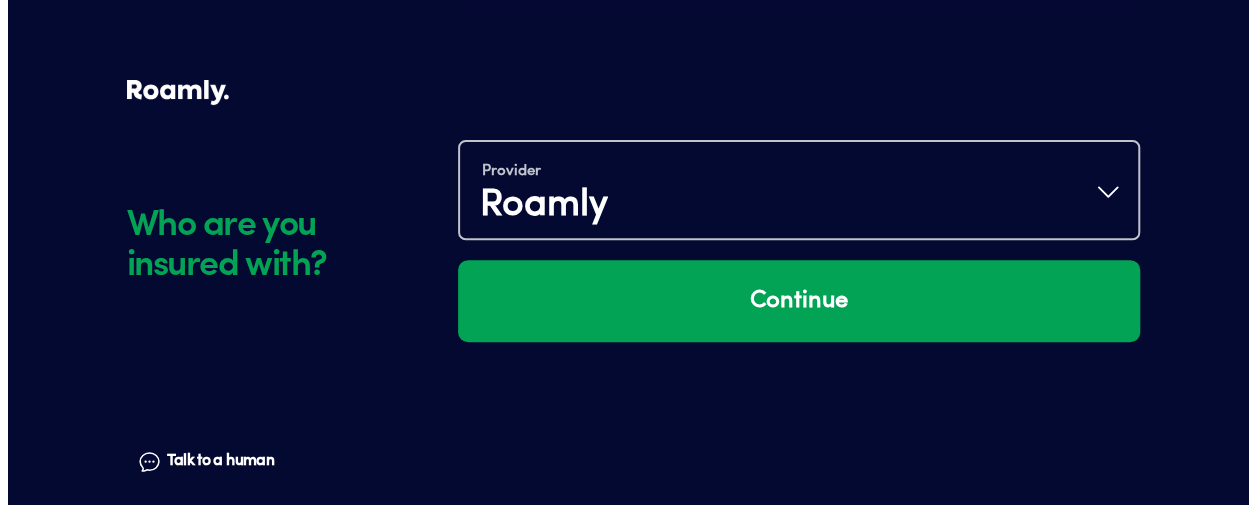 scroll, scrollTop: 286, scrollLeft: 0, axis: vertical 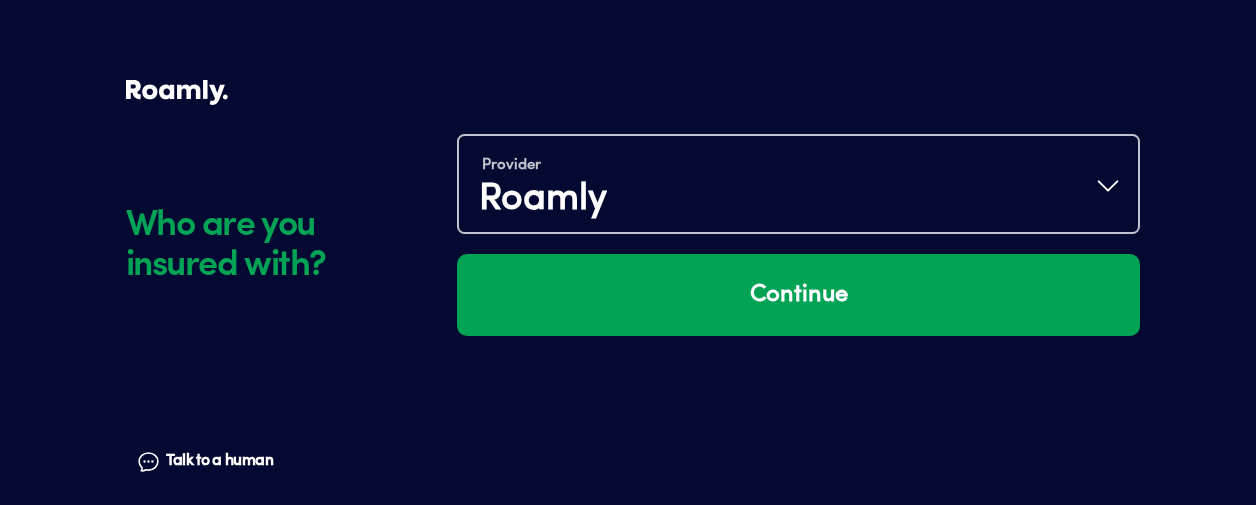 click on "Provider Roamly" at bounding box center [798, 186] 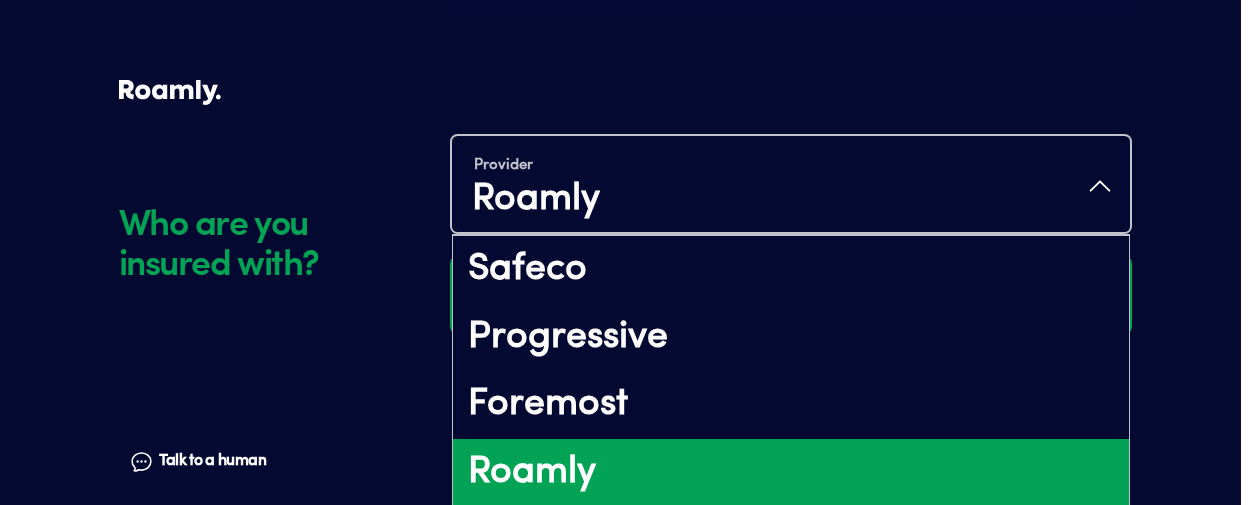 scroll, scrollTop: 55, scrollLeft: 0, axis: vertical 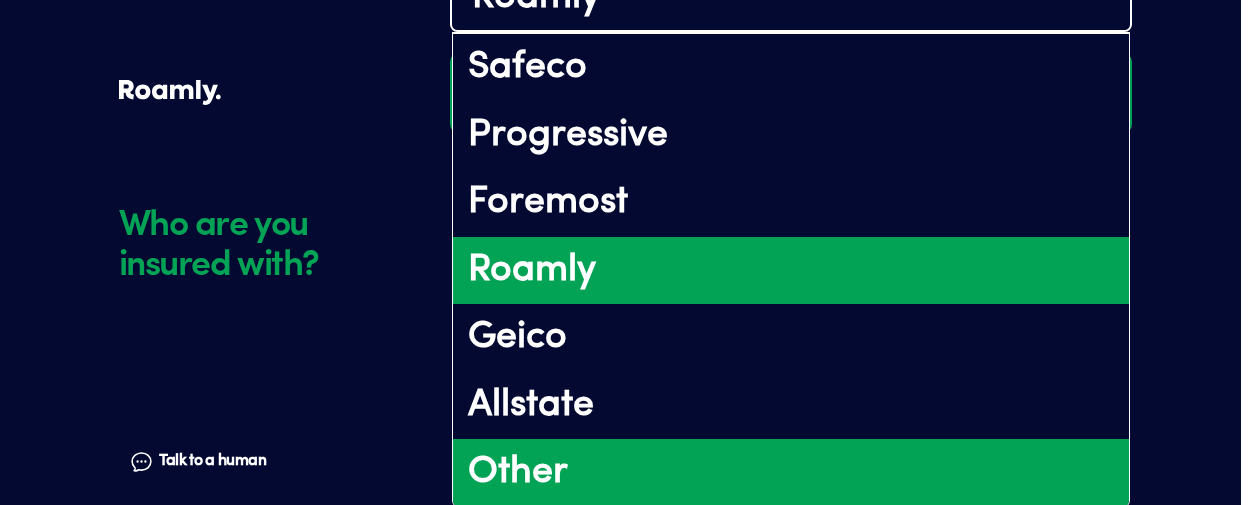 click on "Other" at bounding box center [791, 473] 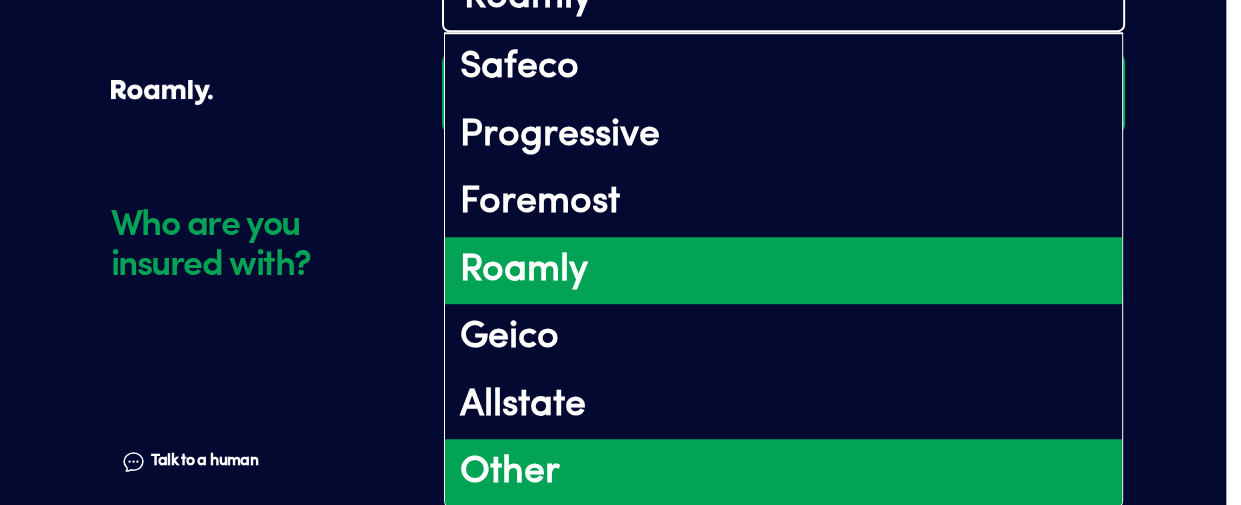 scroll, scrollTop: 0, scrollLeft: 0, axis: both 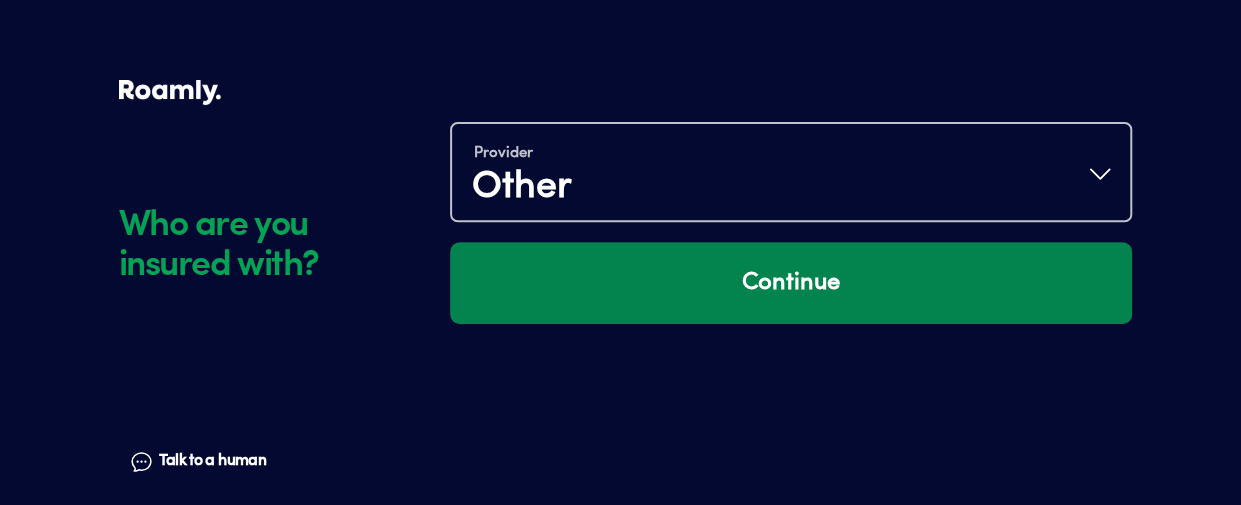 click on "Continue" at bounding box center (791, 283) 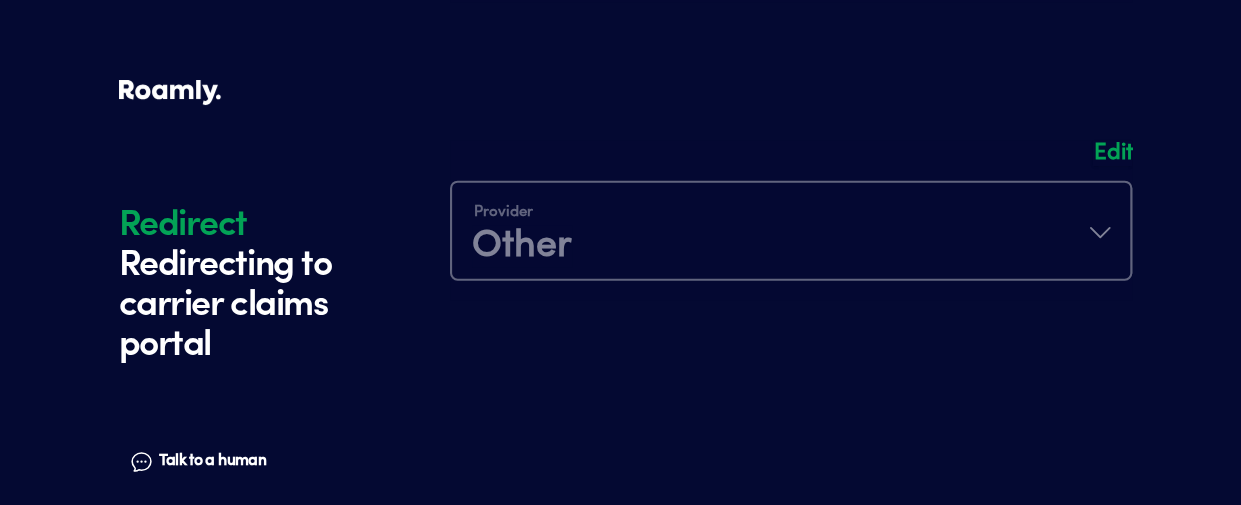 scroll, scrollTop: 560, scrollLeft: 0, axis: vertical 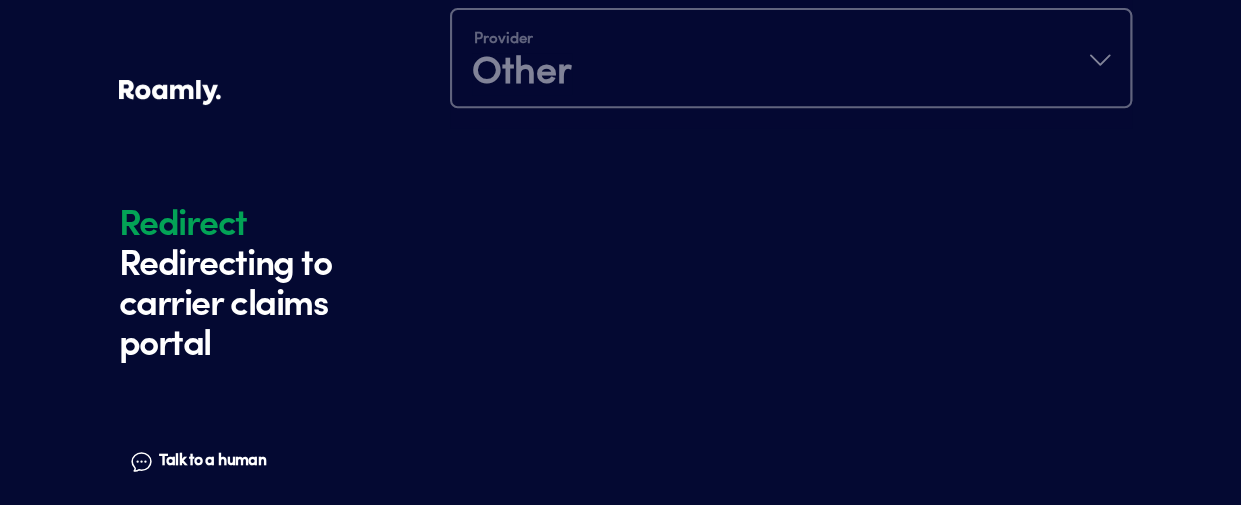 click on "Talk to a human" at bounding box center (212, 461) 